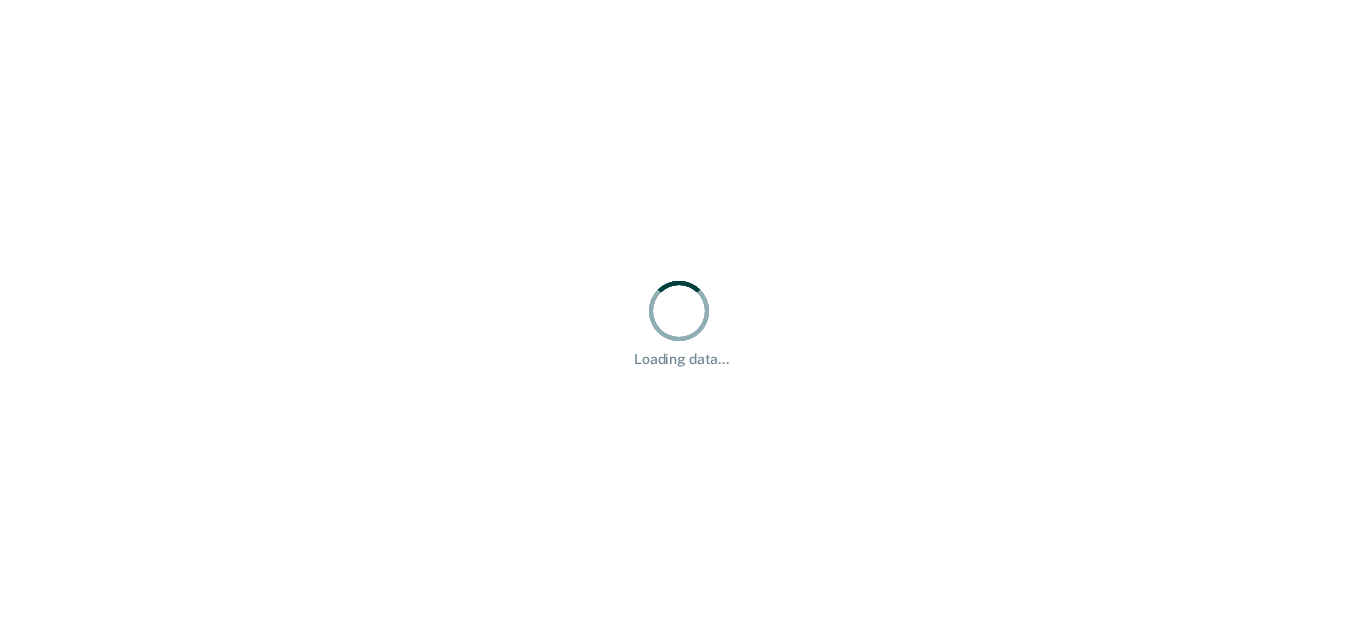 scroll, scrollTop: 0, scrollLeft: 0, axis: both 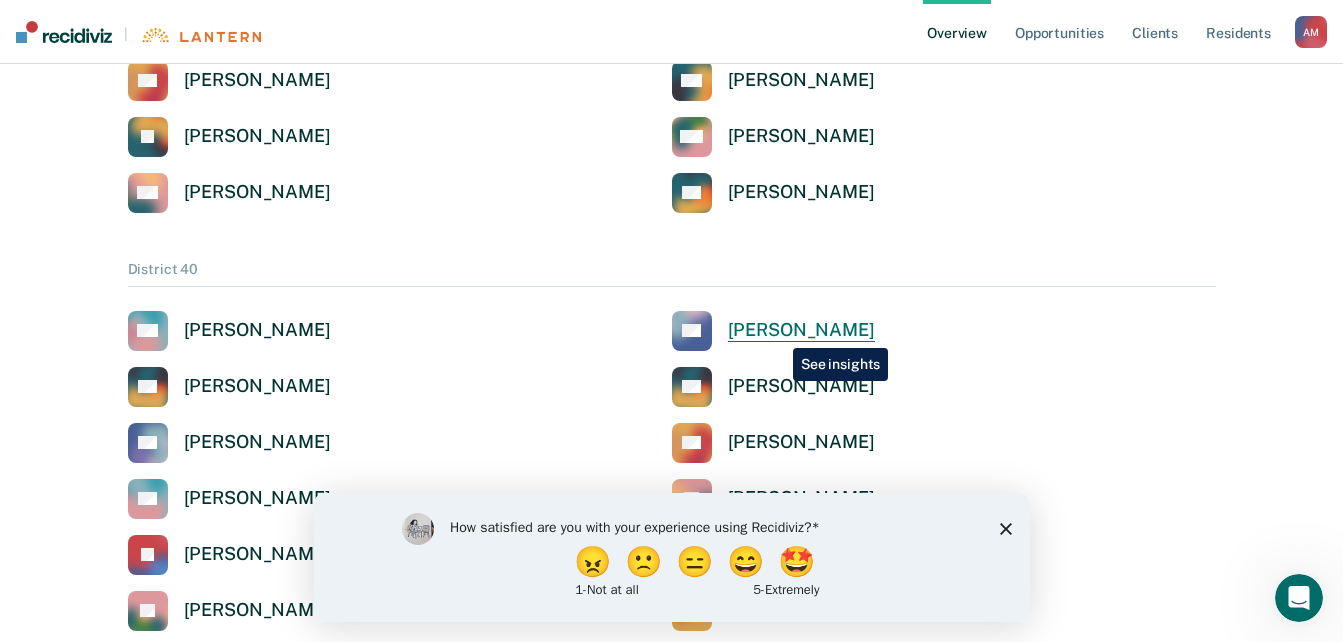 click on "[PERSON_NAME]" at bounding box center [801, 330] 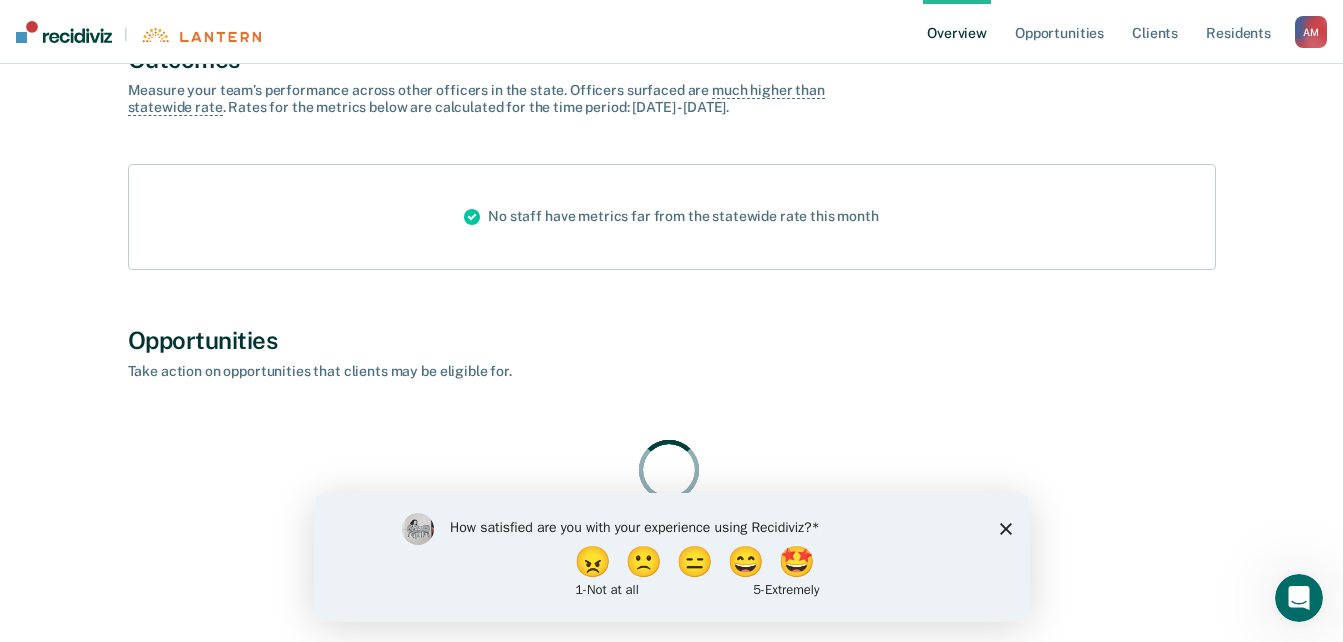 scroll, scrollTop: 242, scrollLeft: 0, axis: vertical 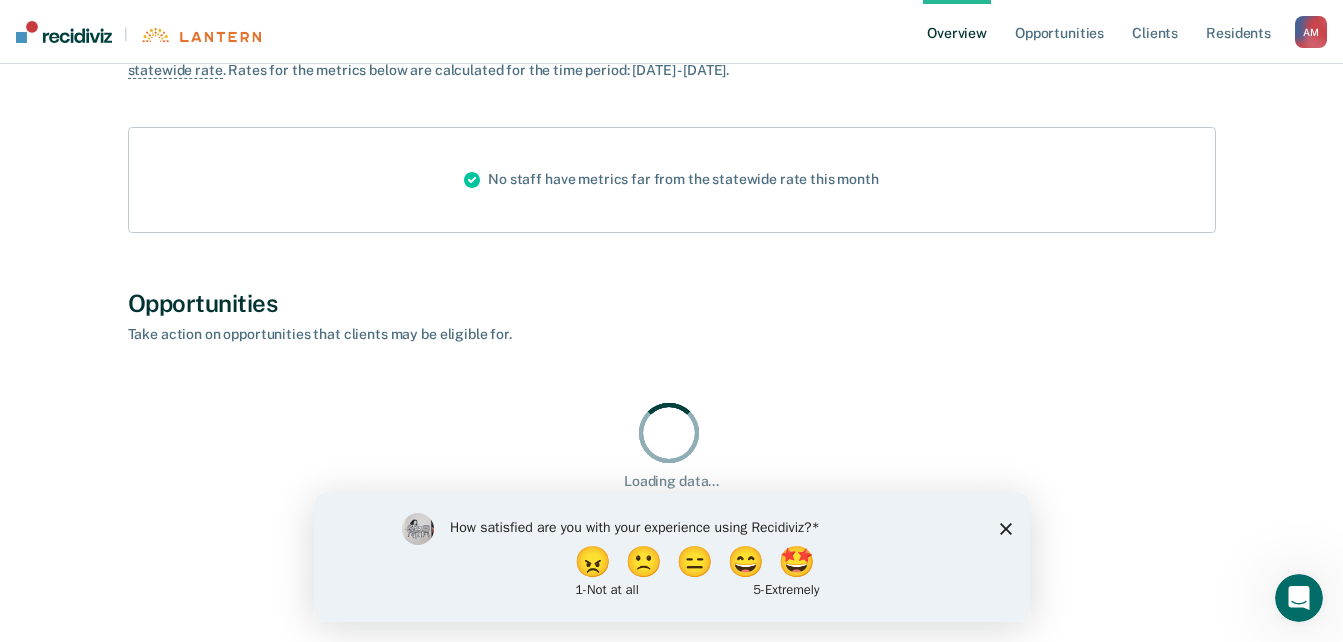 click 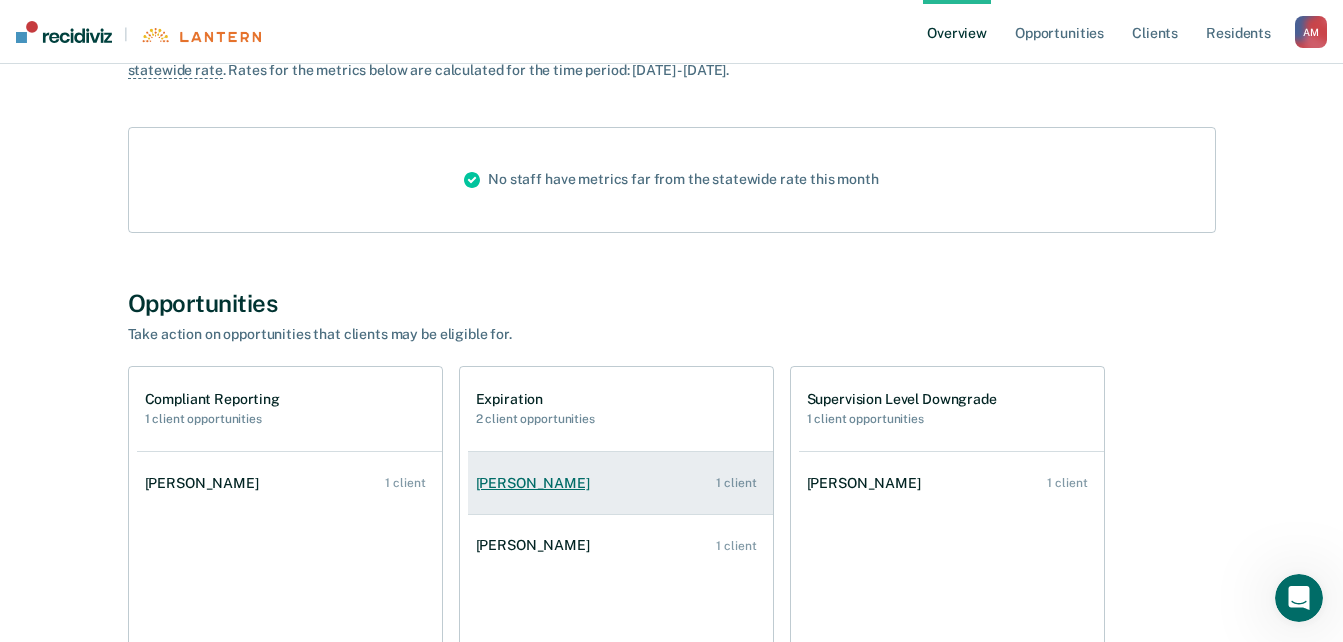 click on "[PERSON_NAME]" at bounding box center (537, 483) 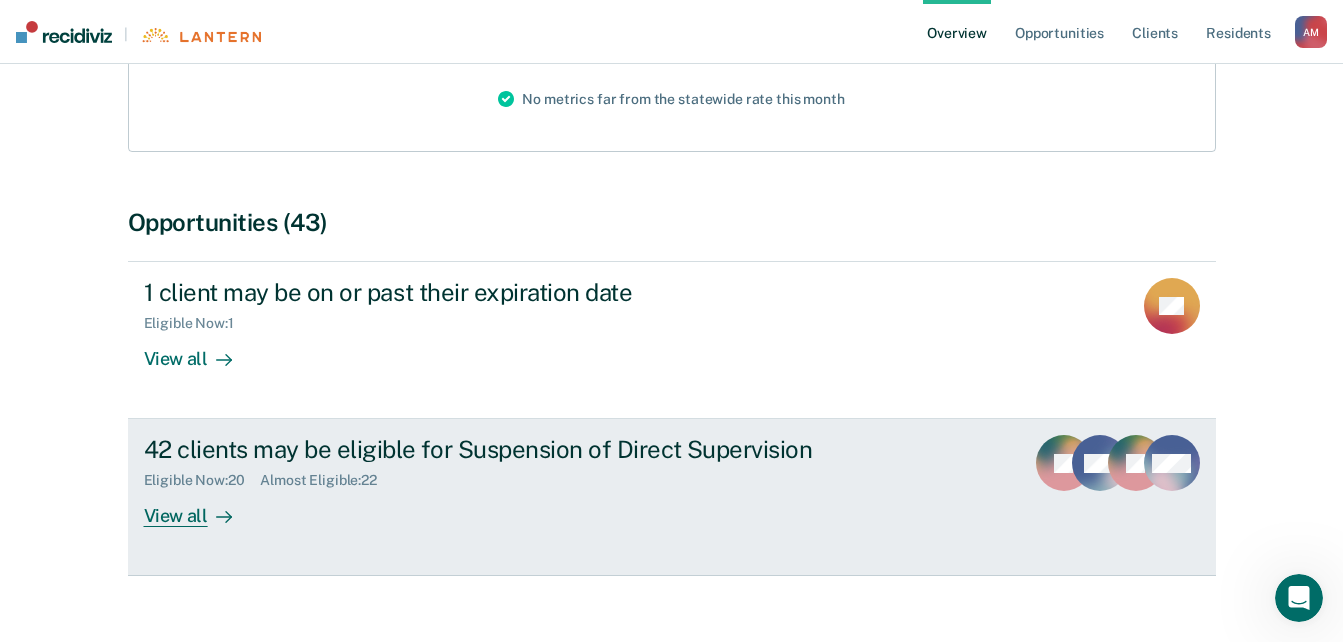 scroll, scrollTop: 319, scrollLeft: 0, axis: vertical 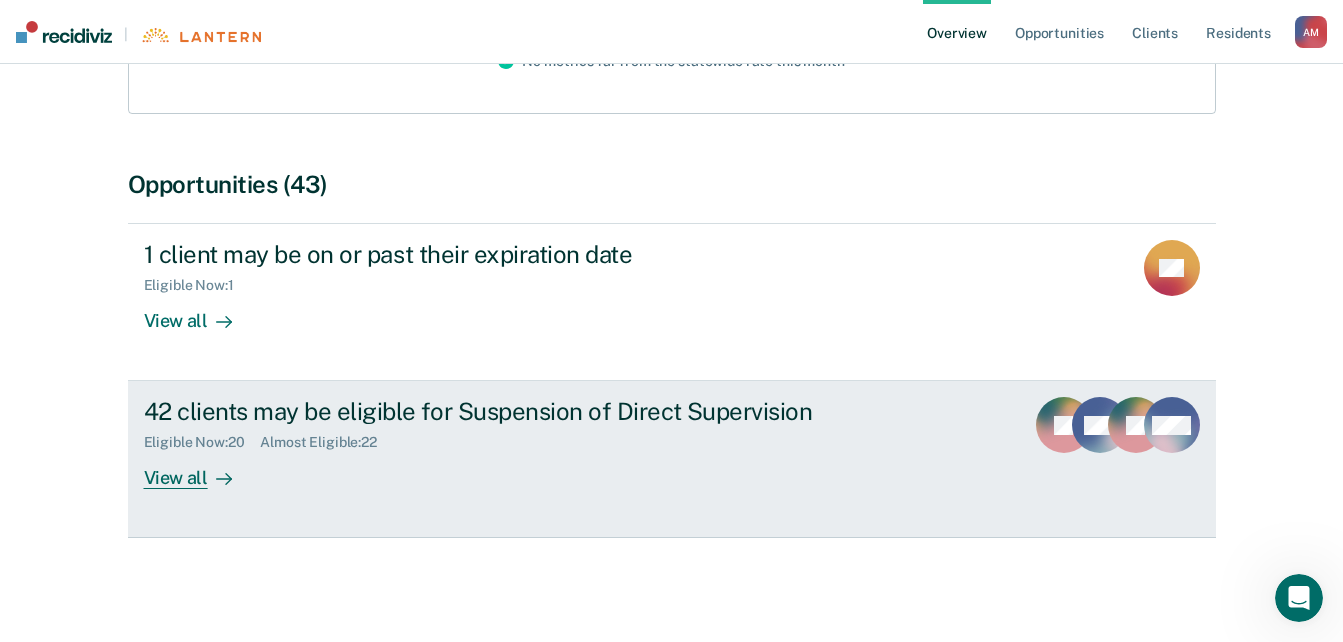 click on "View all" at bounding box center (200, 470) 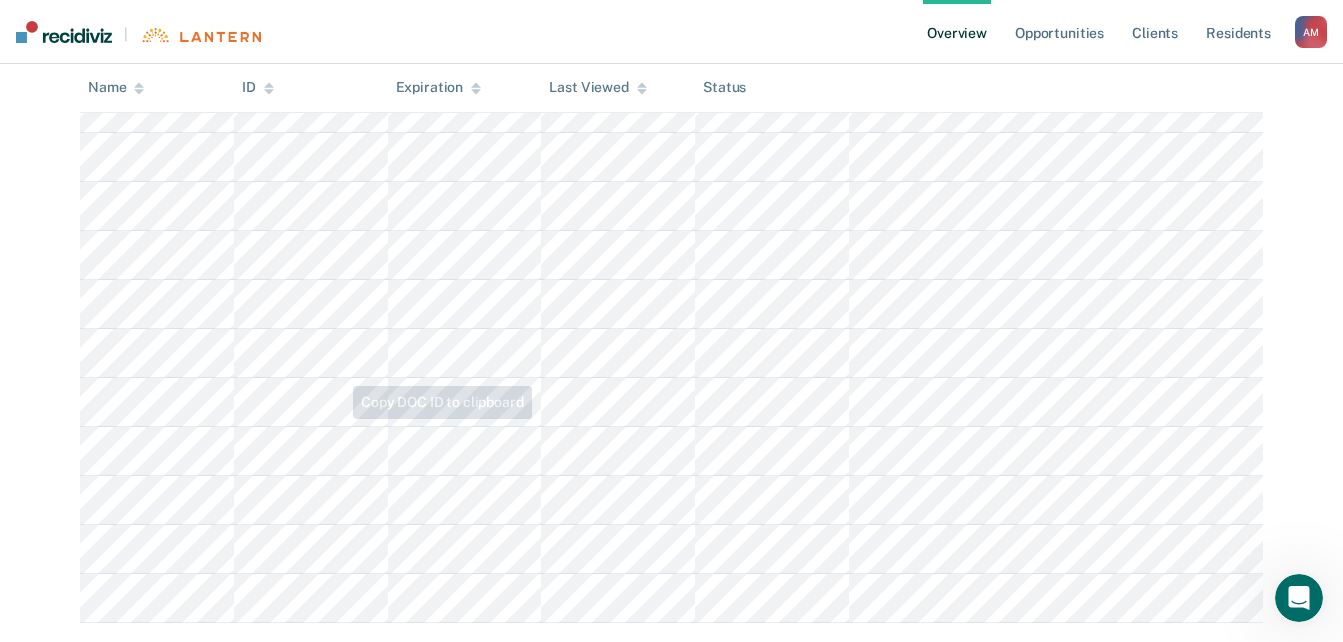 scroll, scrollTop: 816, scrollLeft: 0, axis: vertical 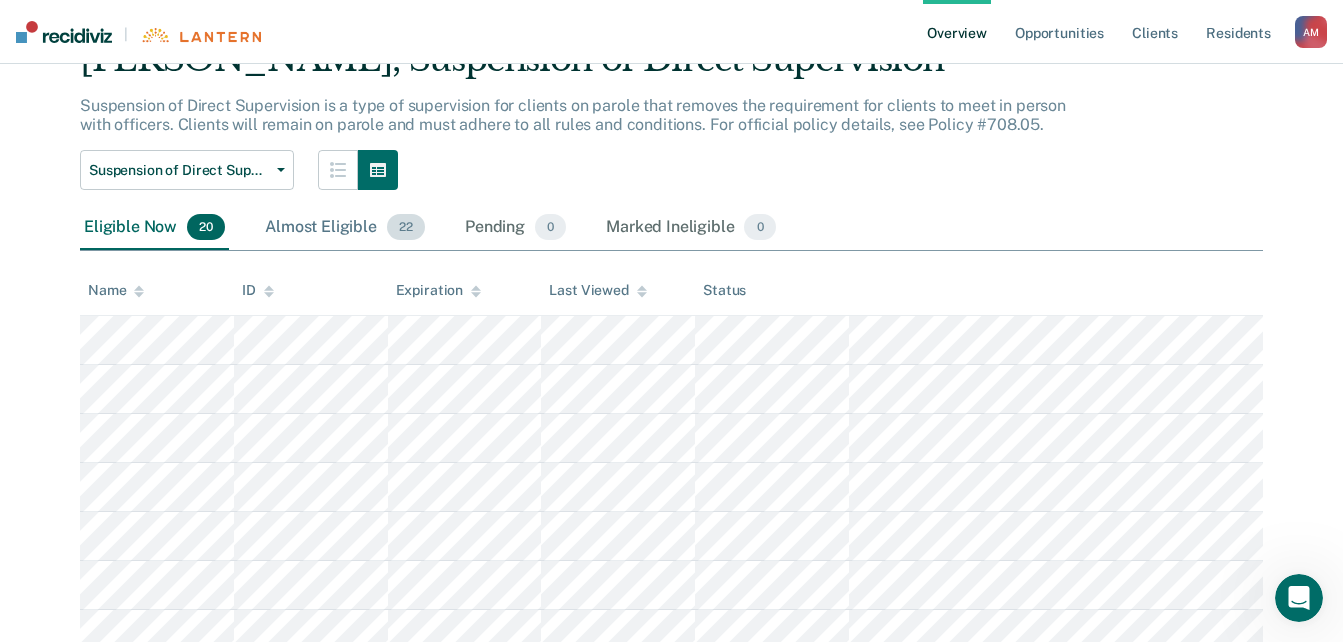 click on "Almost Eligible 22" at bounding box center (345, 228) 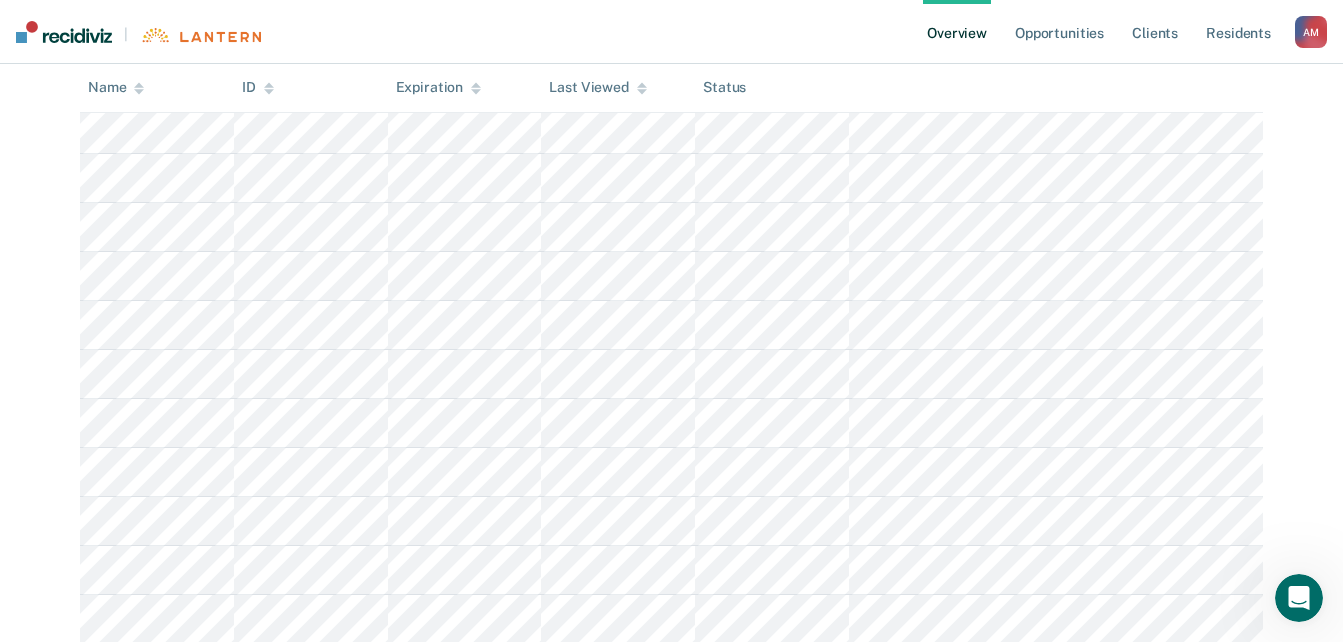 scroll, scrollTop: 417, scrollLeft: 0, axis: vertical 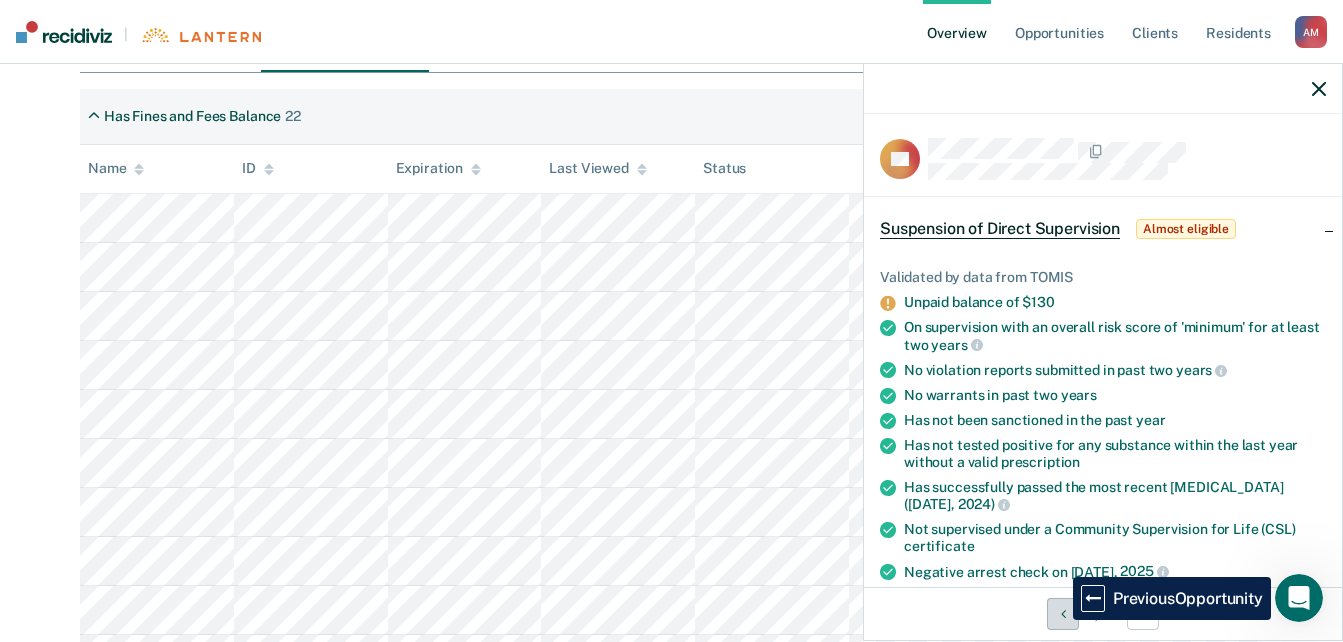 click at bounding box center (1063, 614) 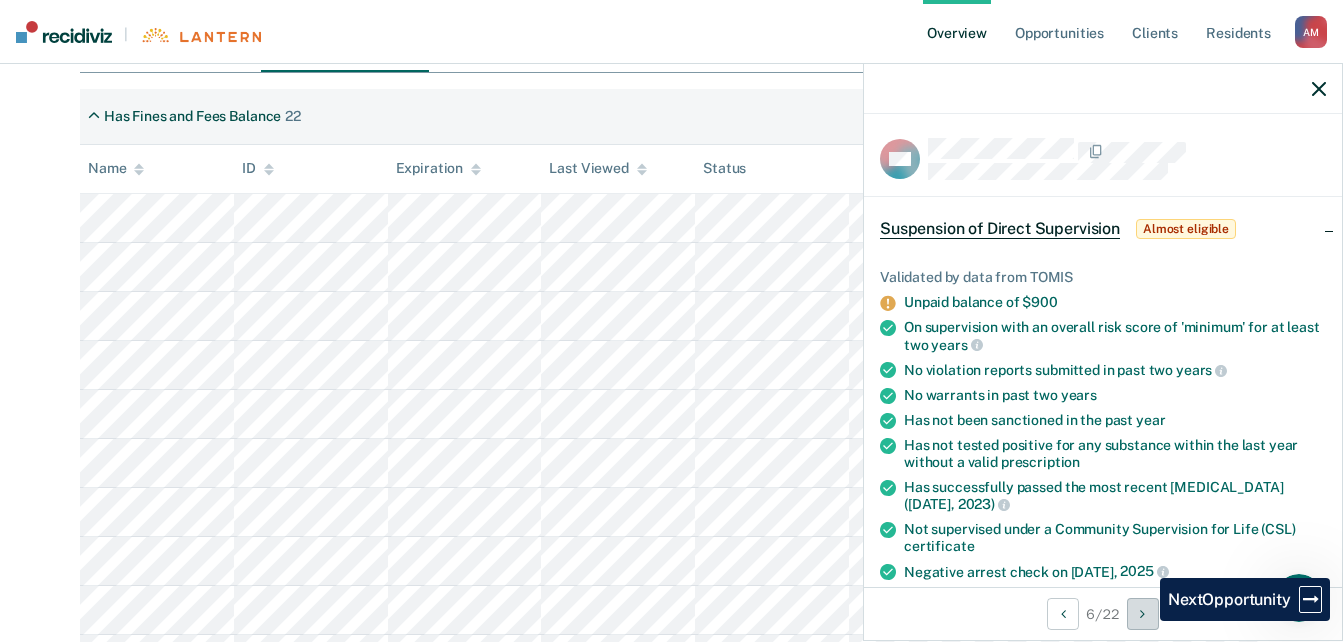 click at bounding box center [1143, 614] 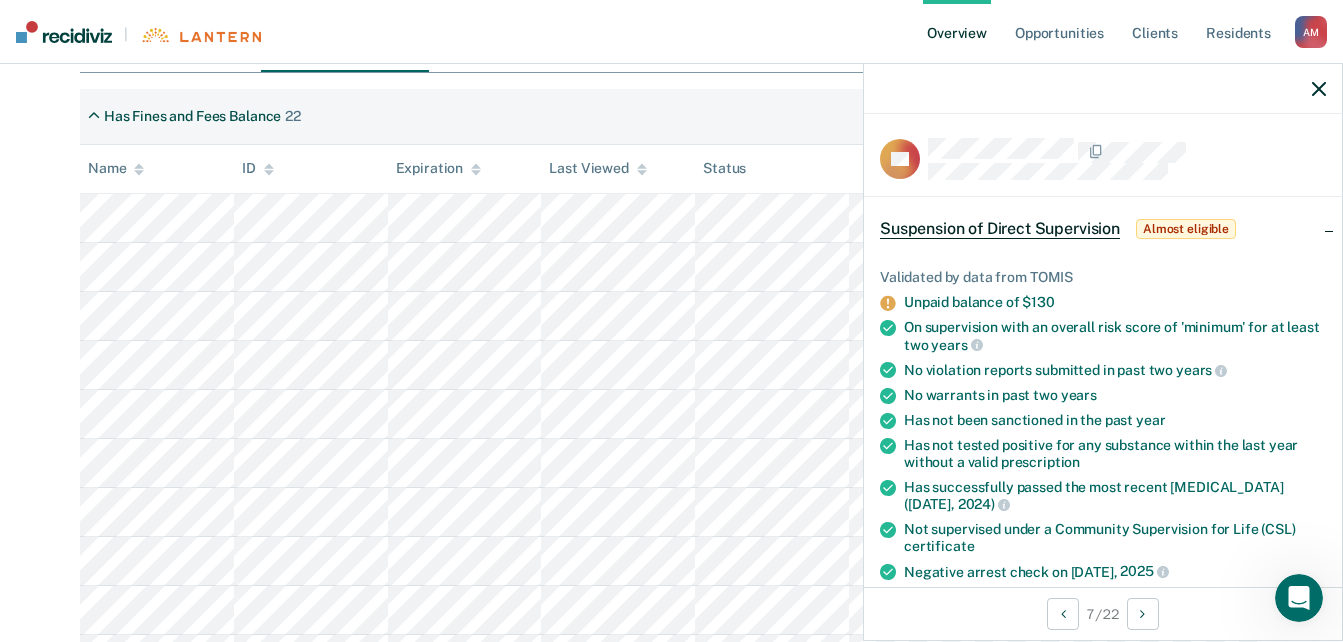 click 